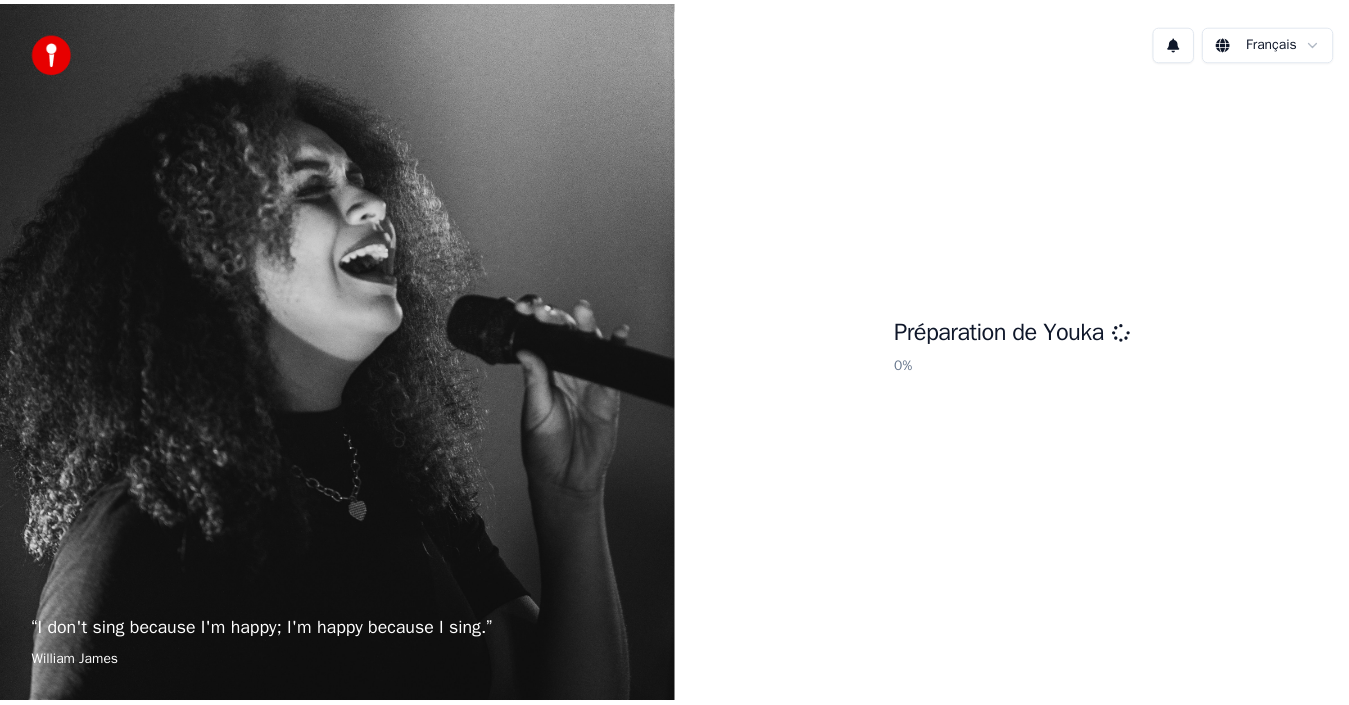 scroll, scrollTop: 0, scrollLeft: 0, axis: both 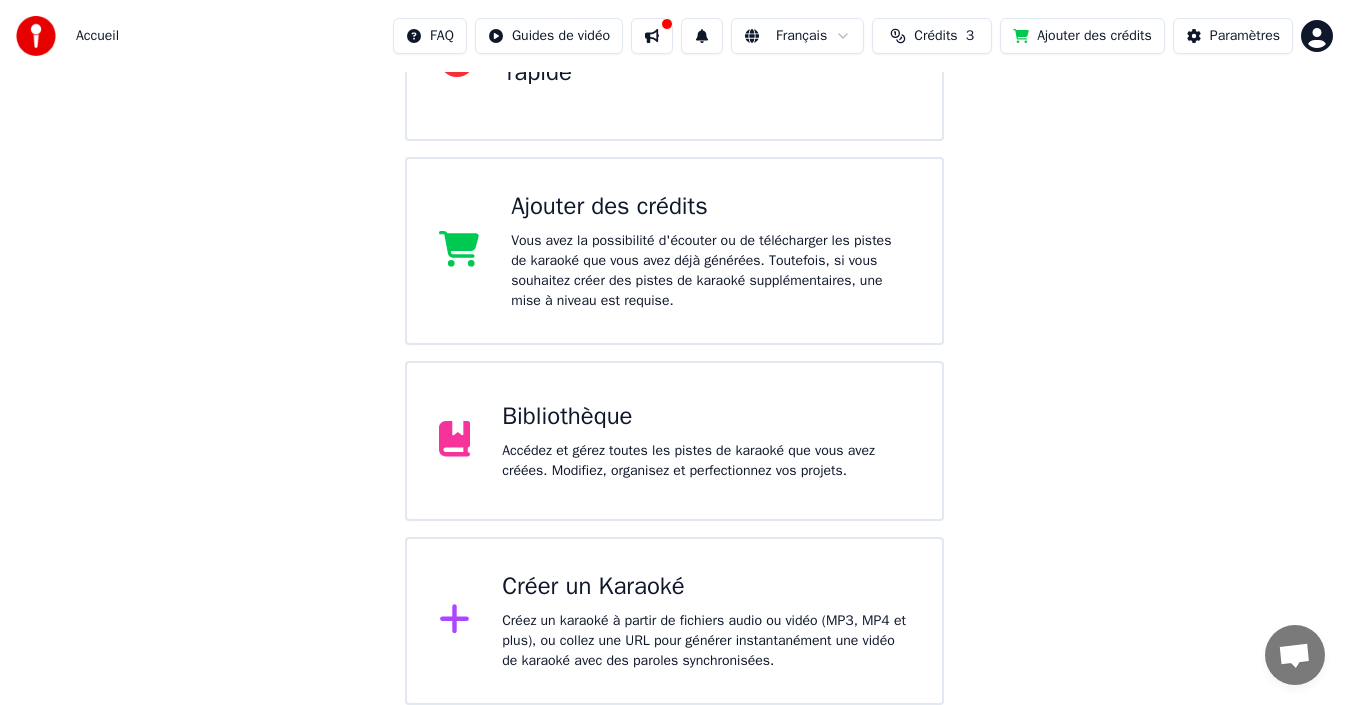 click on "Créer un Karaoké" at bounding box center (706, 587) 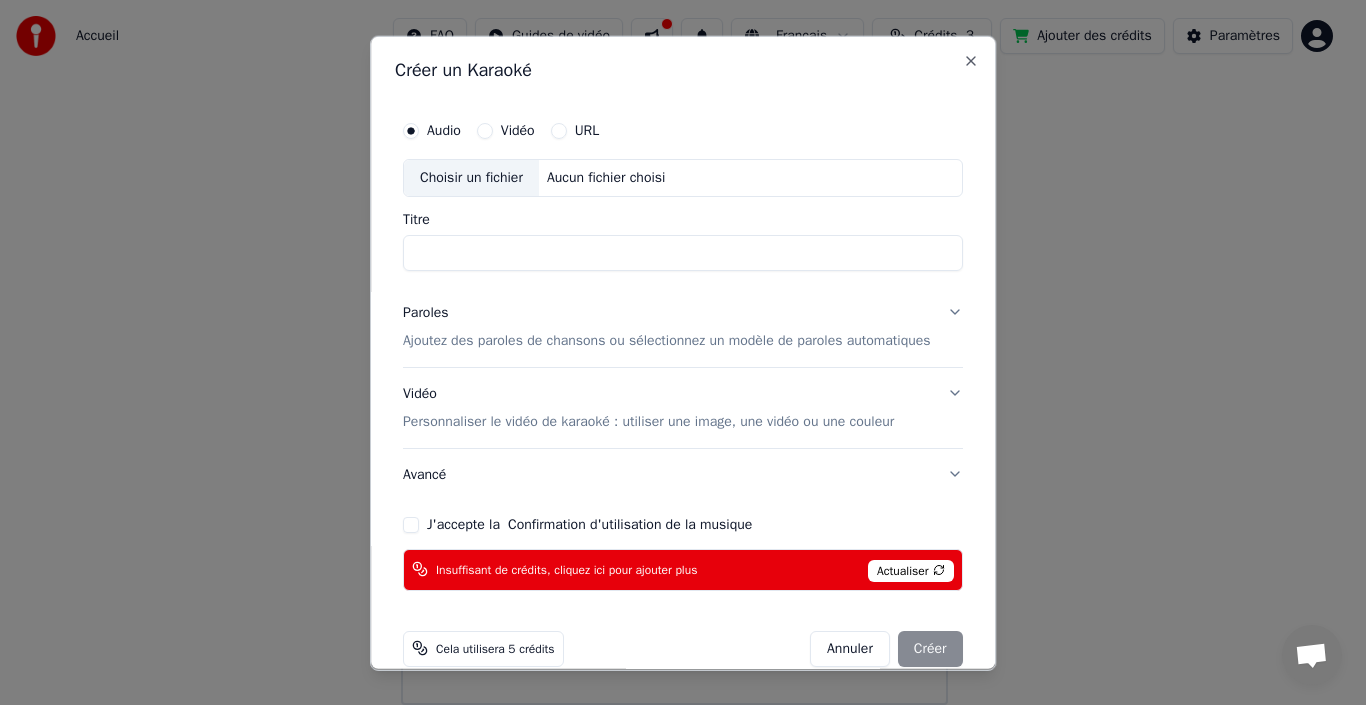 click on "Choisir un fichier" at bounding box center (471, 177) 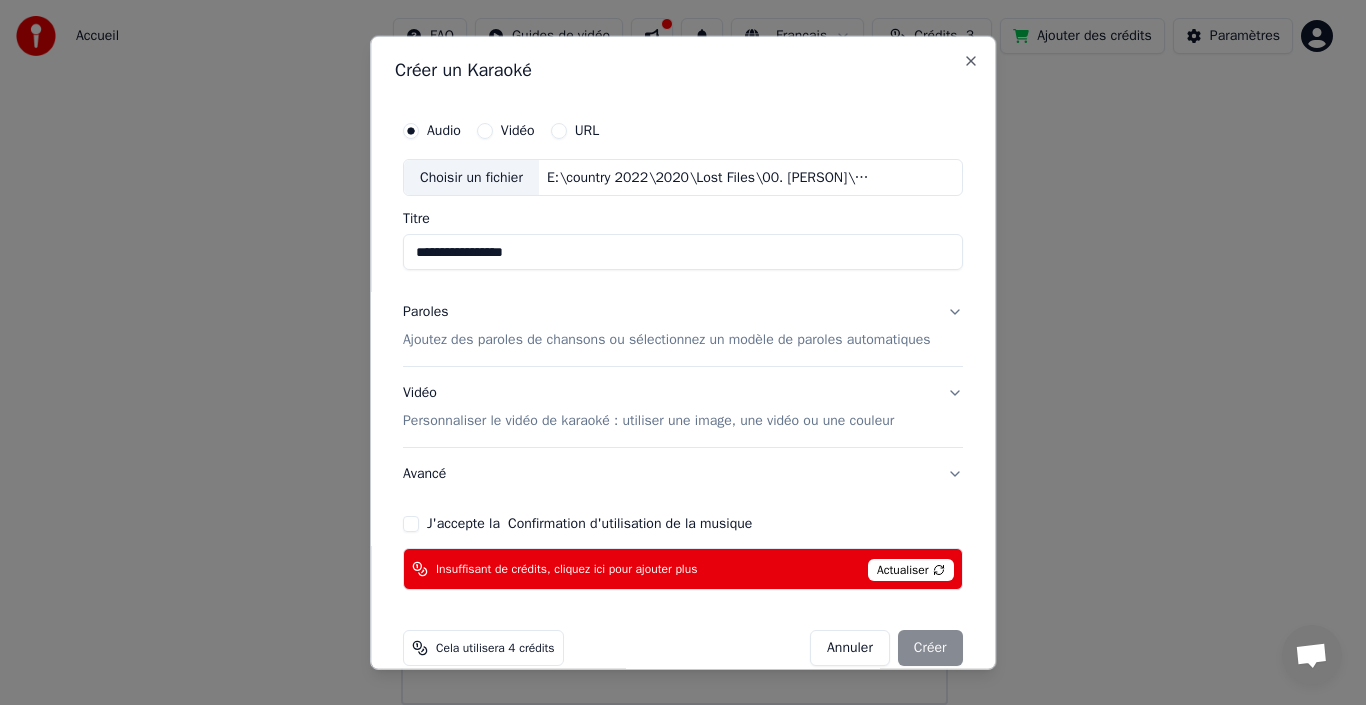 drag, startPoint x: 424, startPoint y: 251, endPoint x: 324, endPoint y: 255, distance: 100.07997 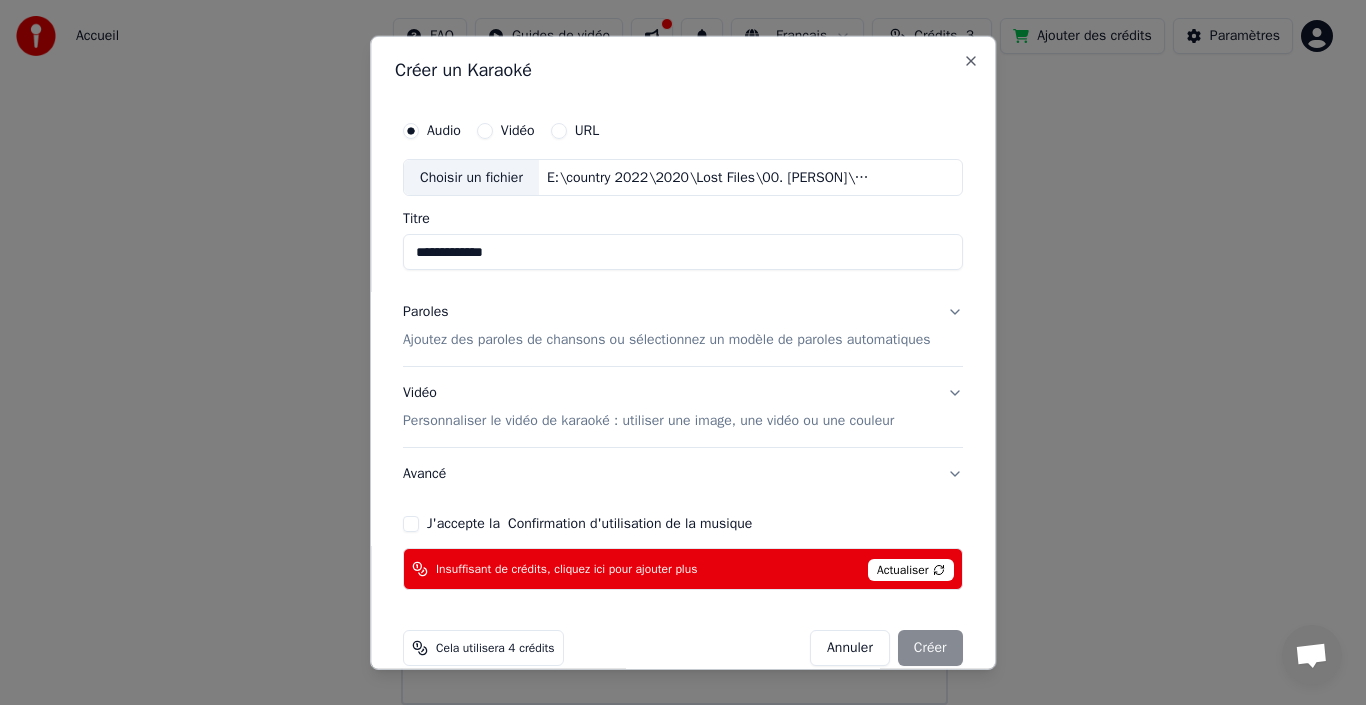 type on "**********" 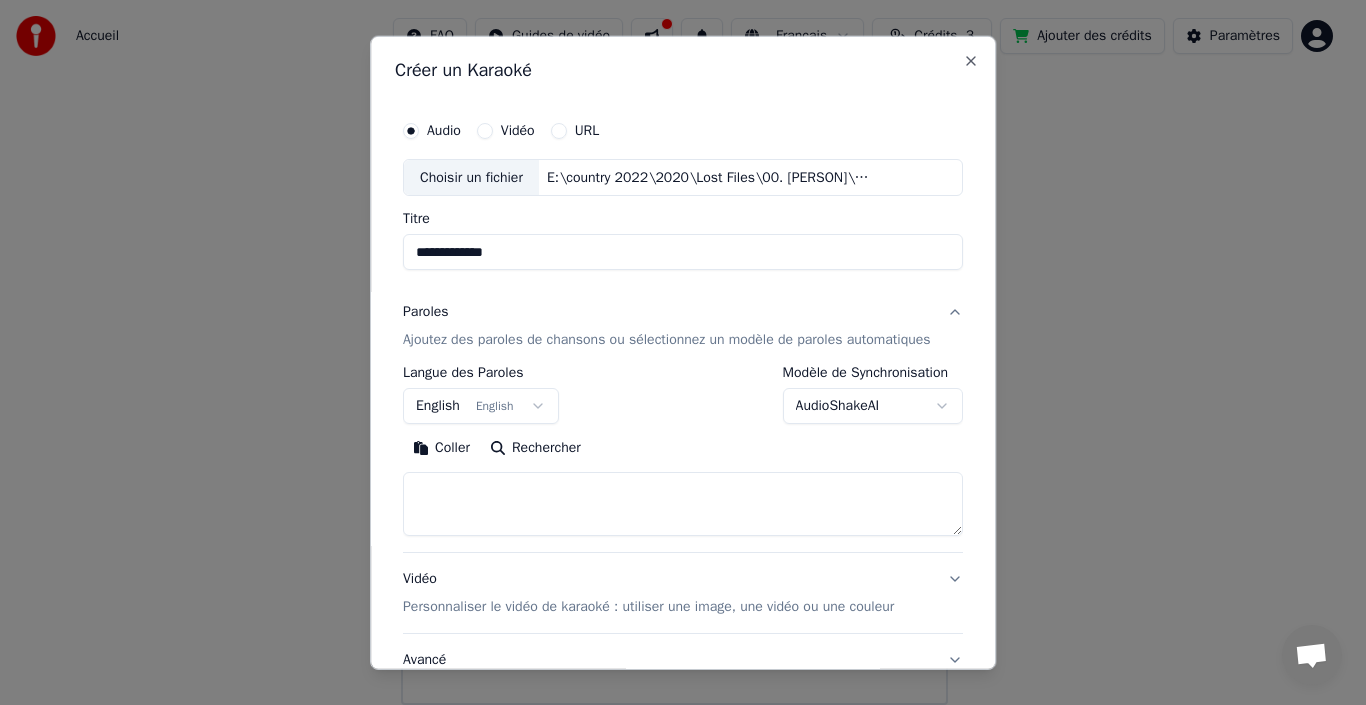 click on "Coller" at bounding box center [441, 448] 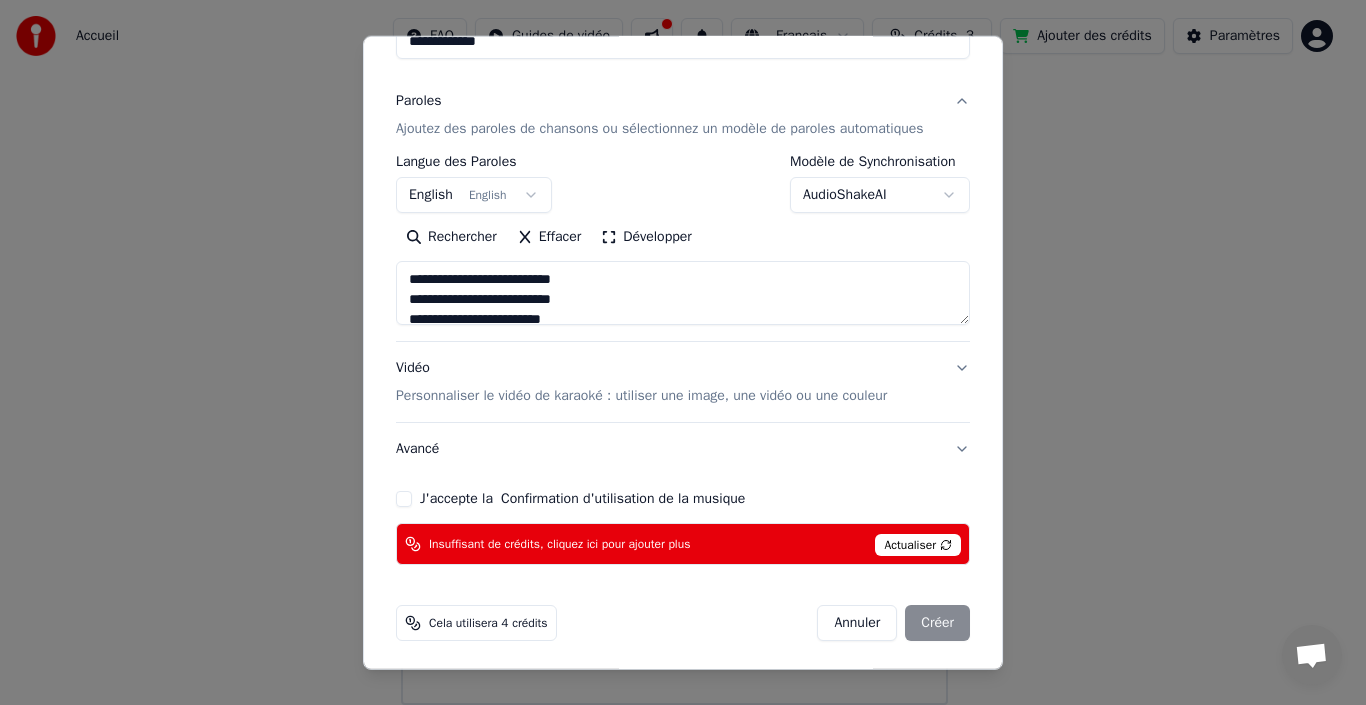 scroll, scrollTop: 215, scrollLeft: 0, axis: vertical 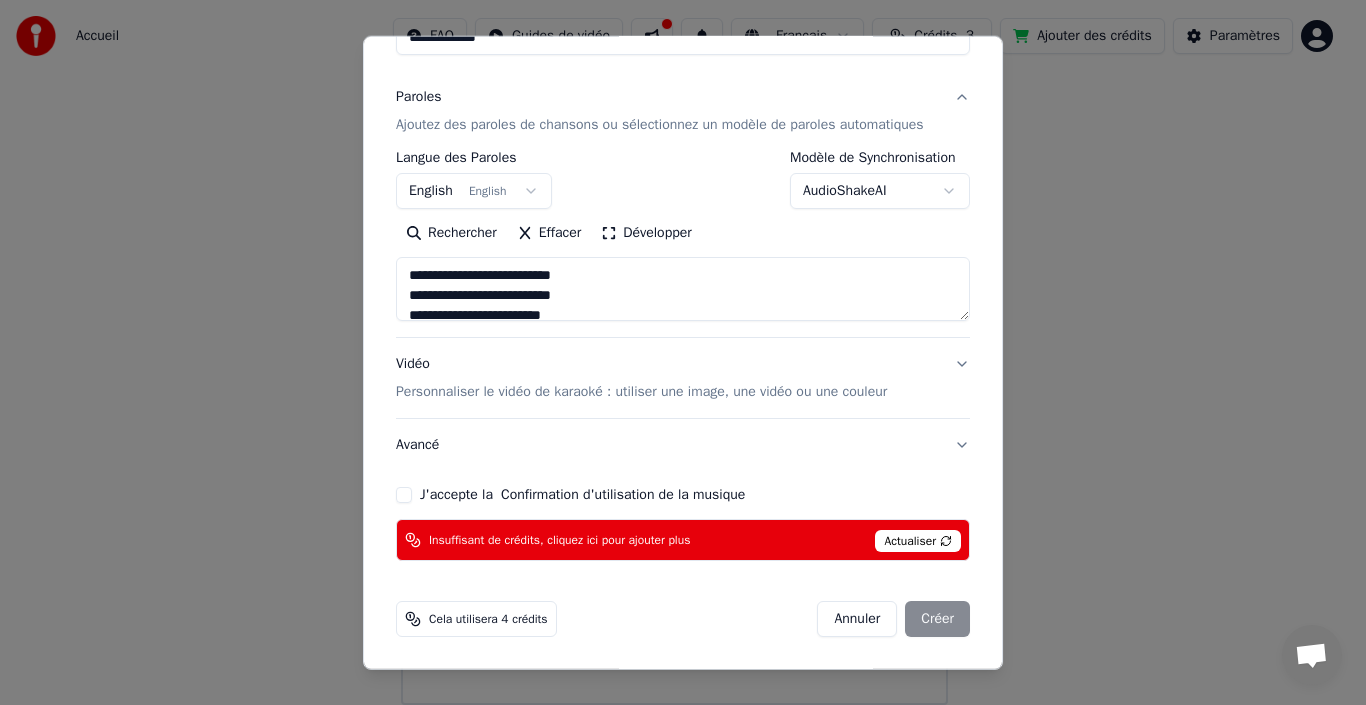 click on "J'accepte la   Confirmation d'utilisation de la musique" at bounding box center (404, 495) 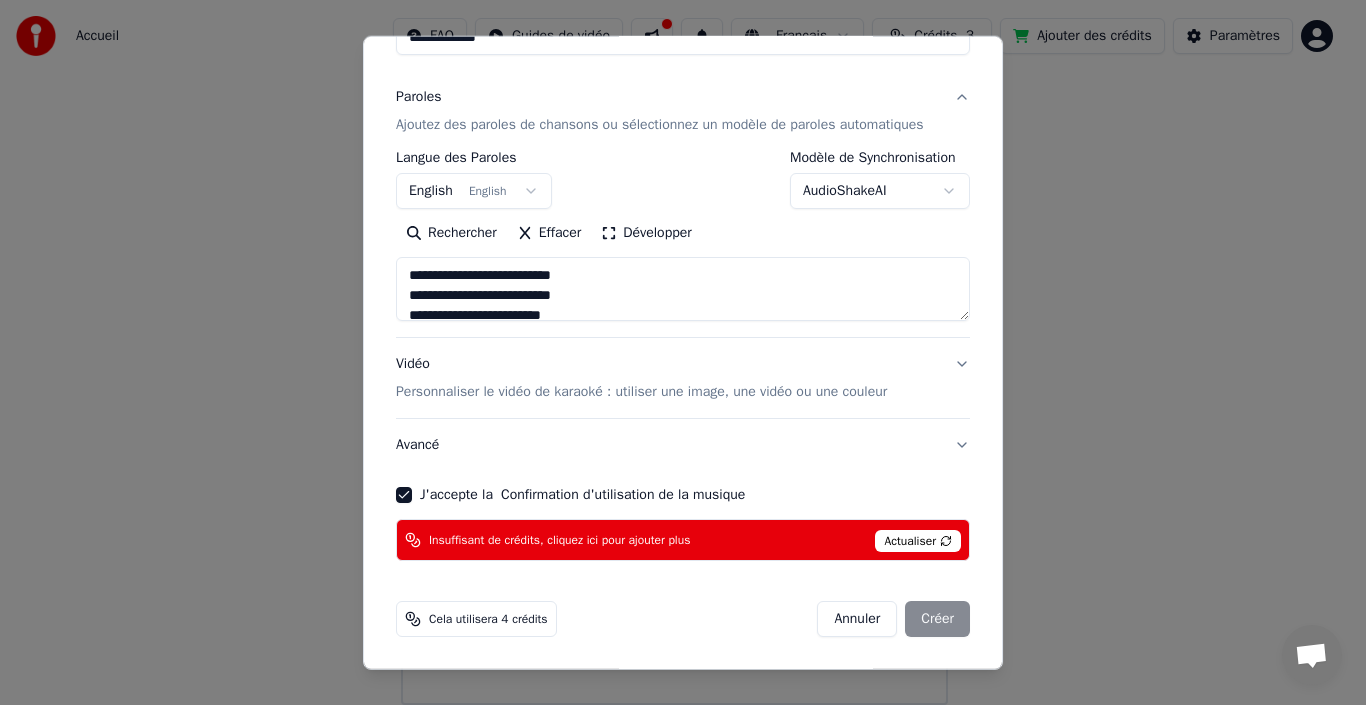 click on "Avancé" at bounding box center (683, 445) 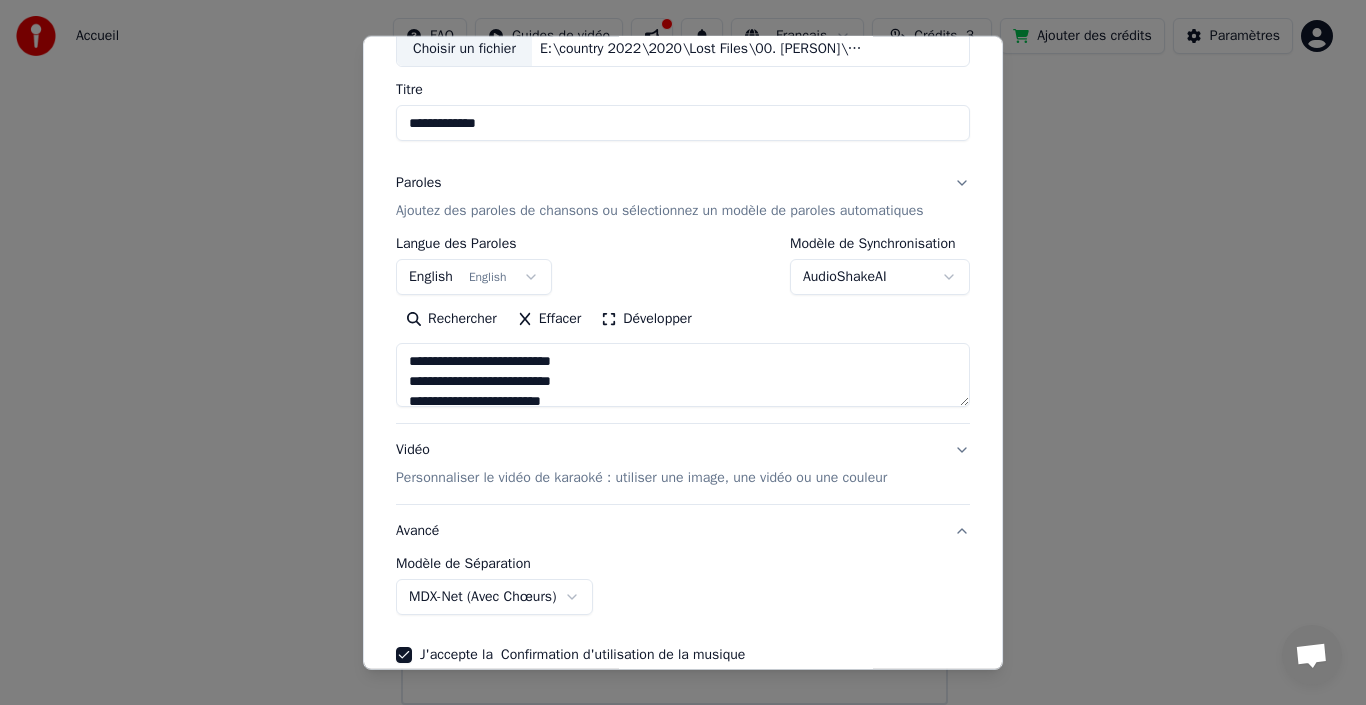 scroll, scrollTop: 103, scrollLeft: 0, axis: vertical 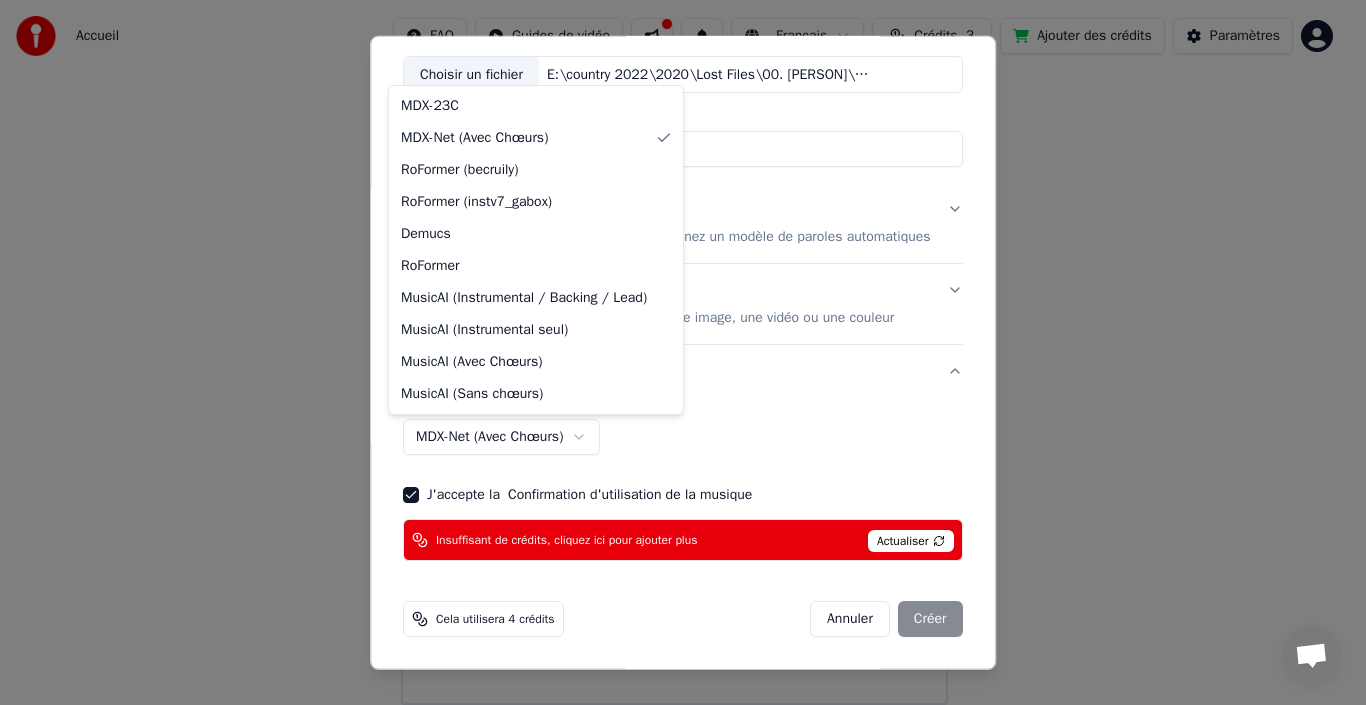 click on "**********" at bounding box center [674, 215] 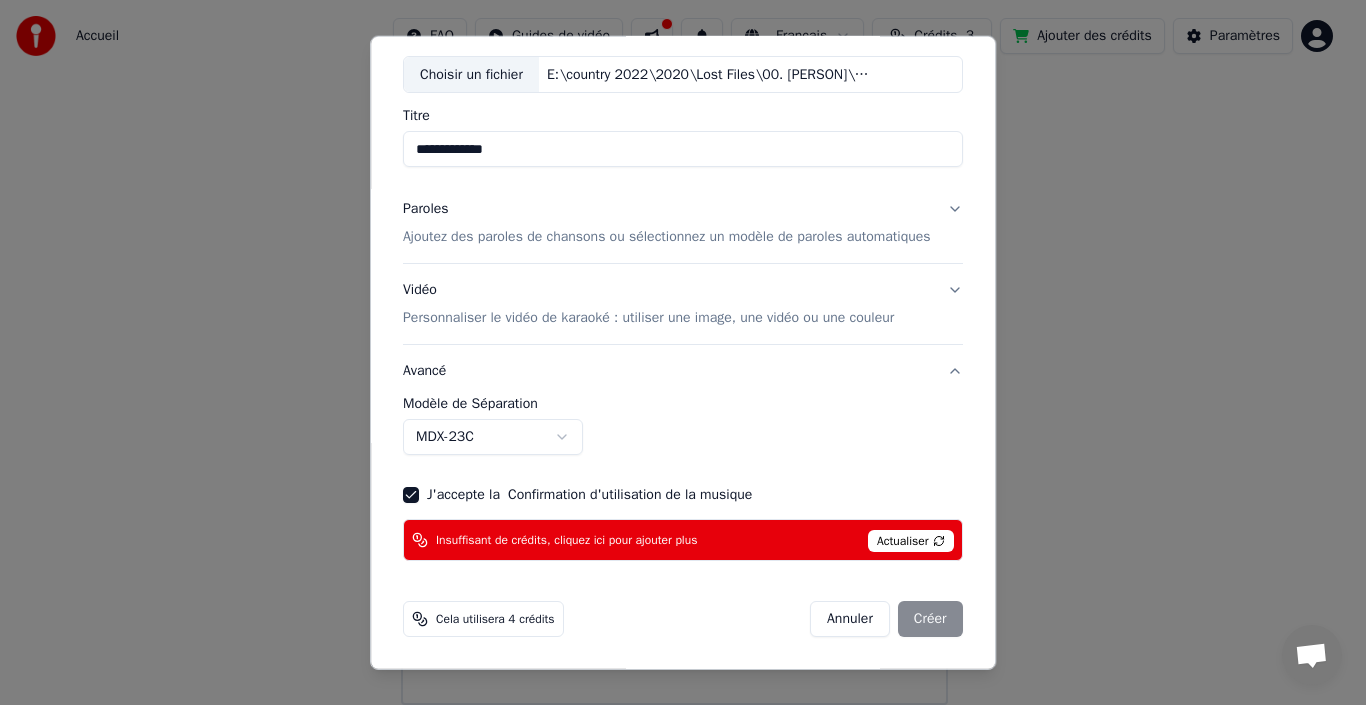 click on "Annuler Créer" at bounding box center (886, 619) 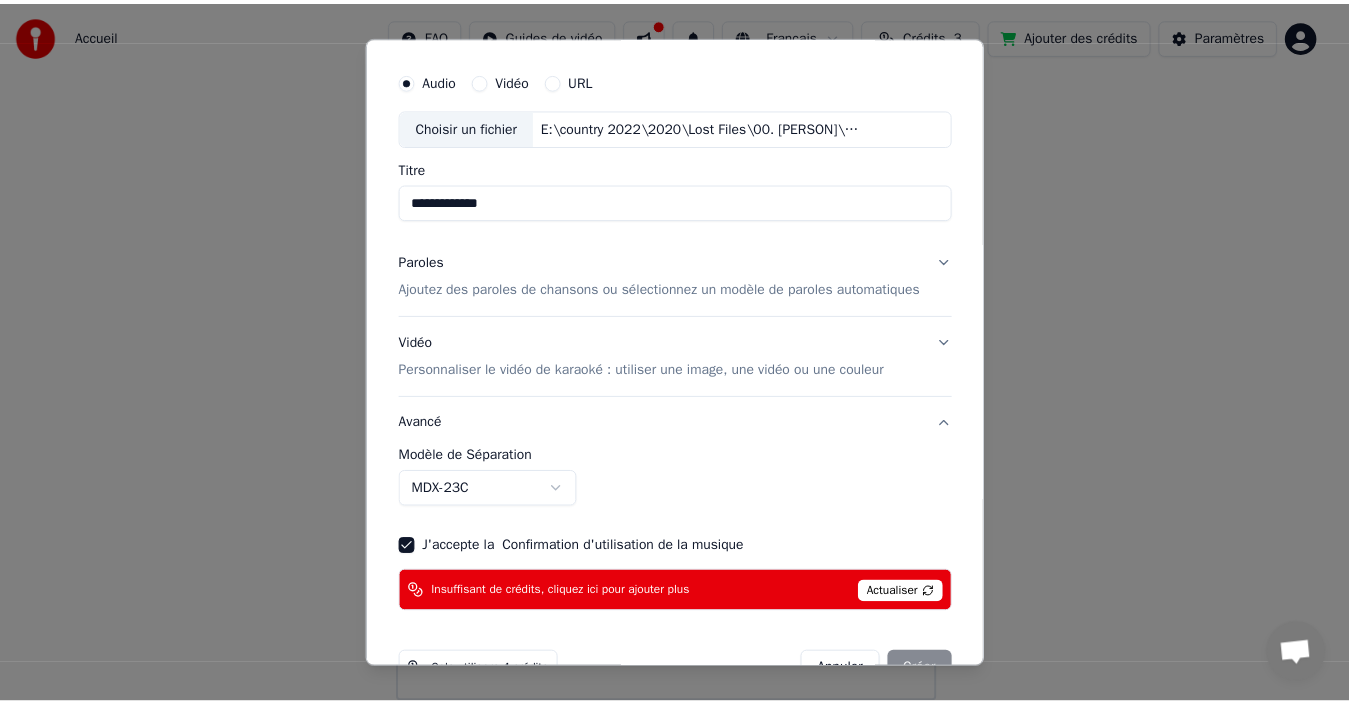 scroll, scrollTop: 0, scrollLeft: 0, axis: both 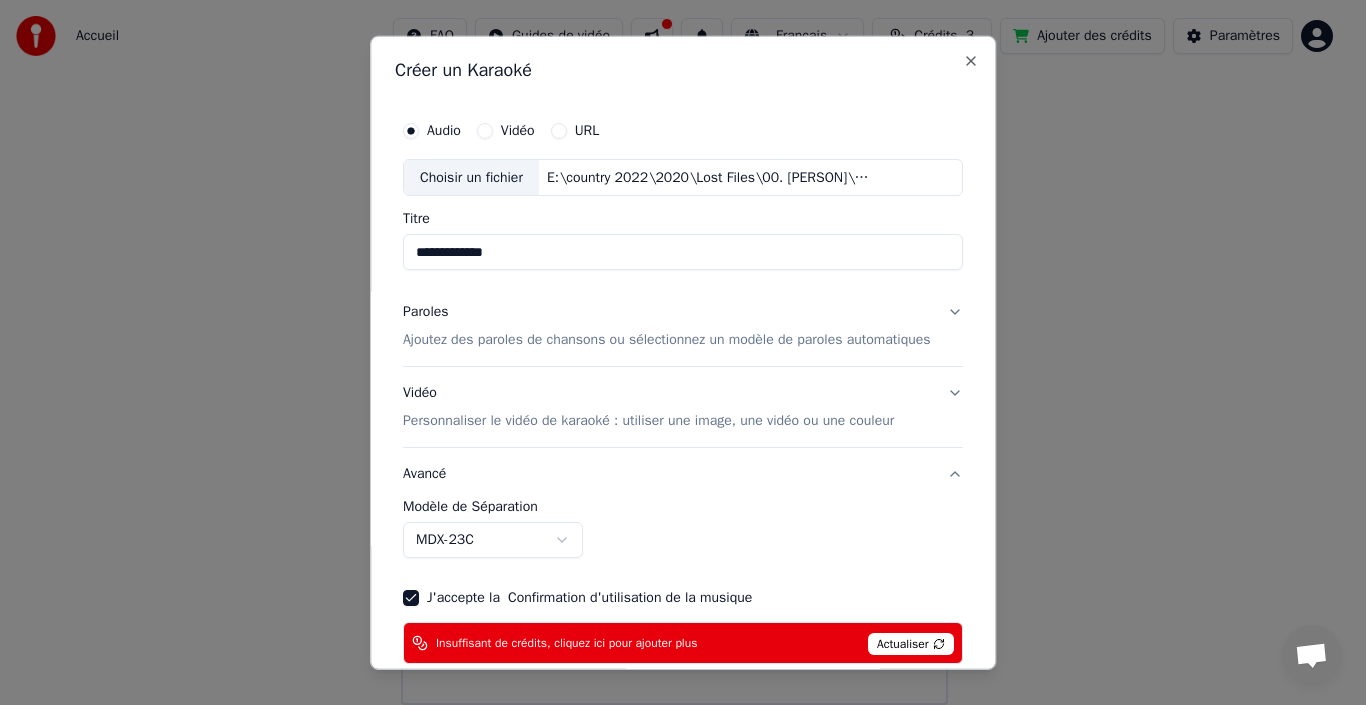 click on "**********" at bounding box center [683, 352] 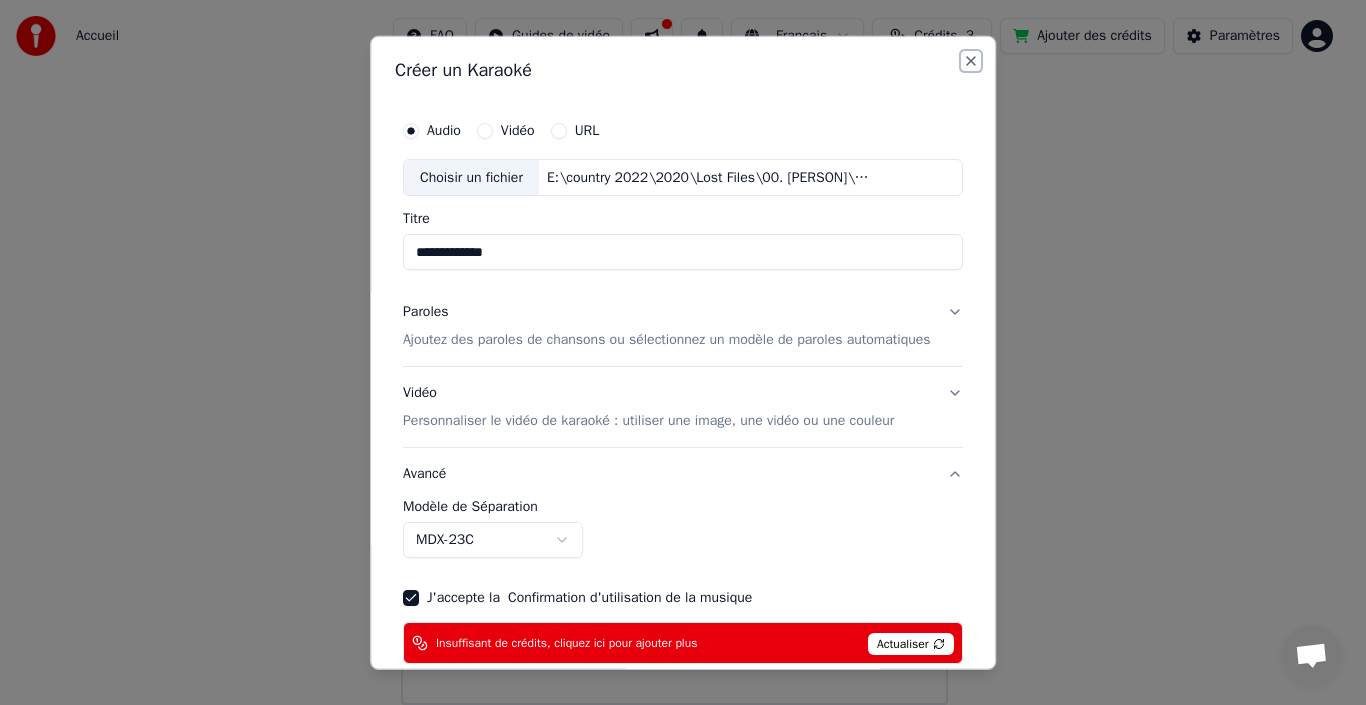 click on "Close" at bounding box center [971, 60] 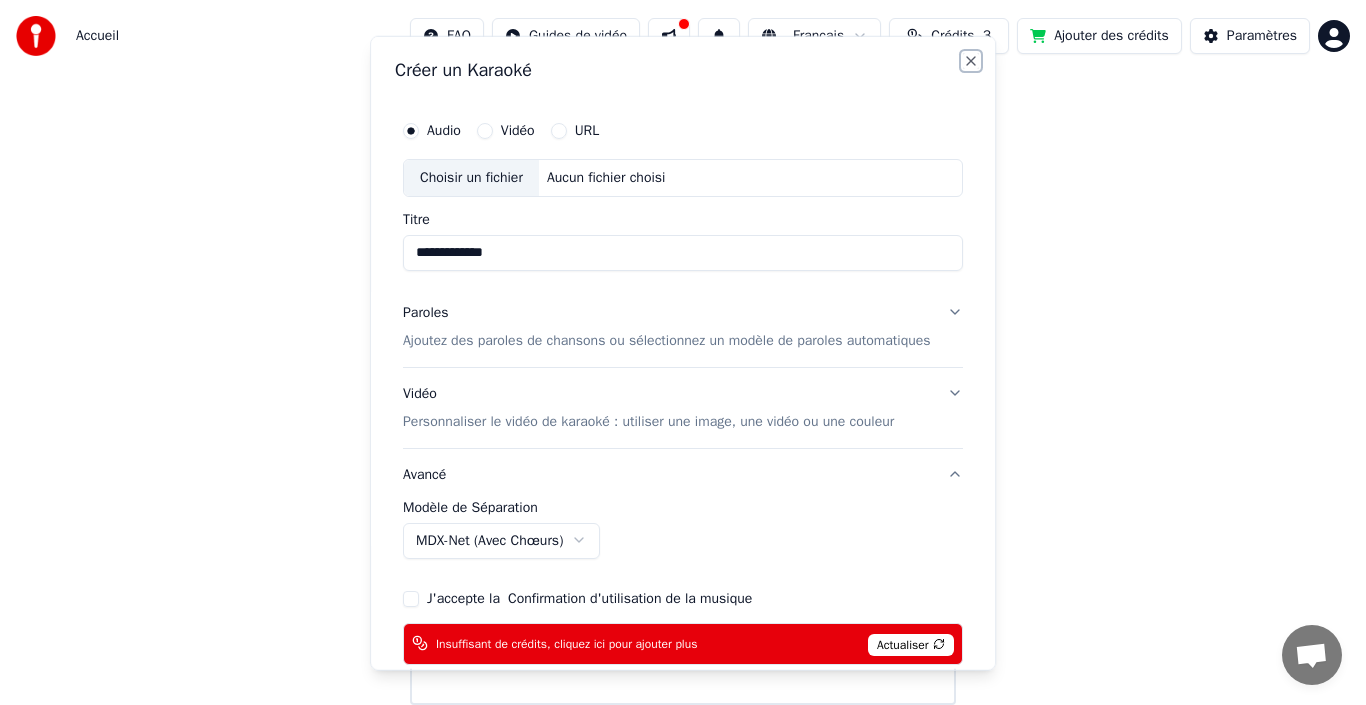 type 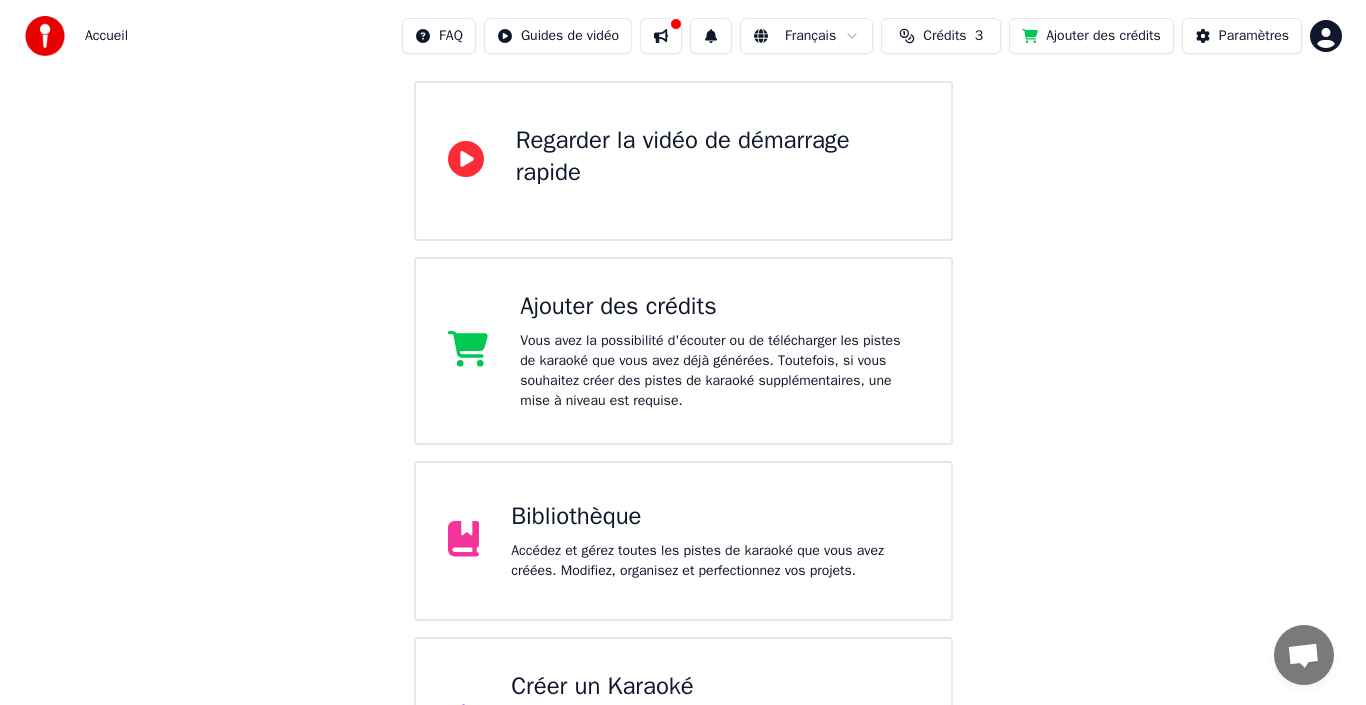 scroll, scrollTop: 275, scrollLeft: 0, axis: vertical 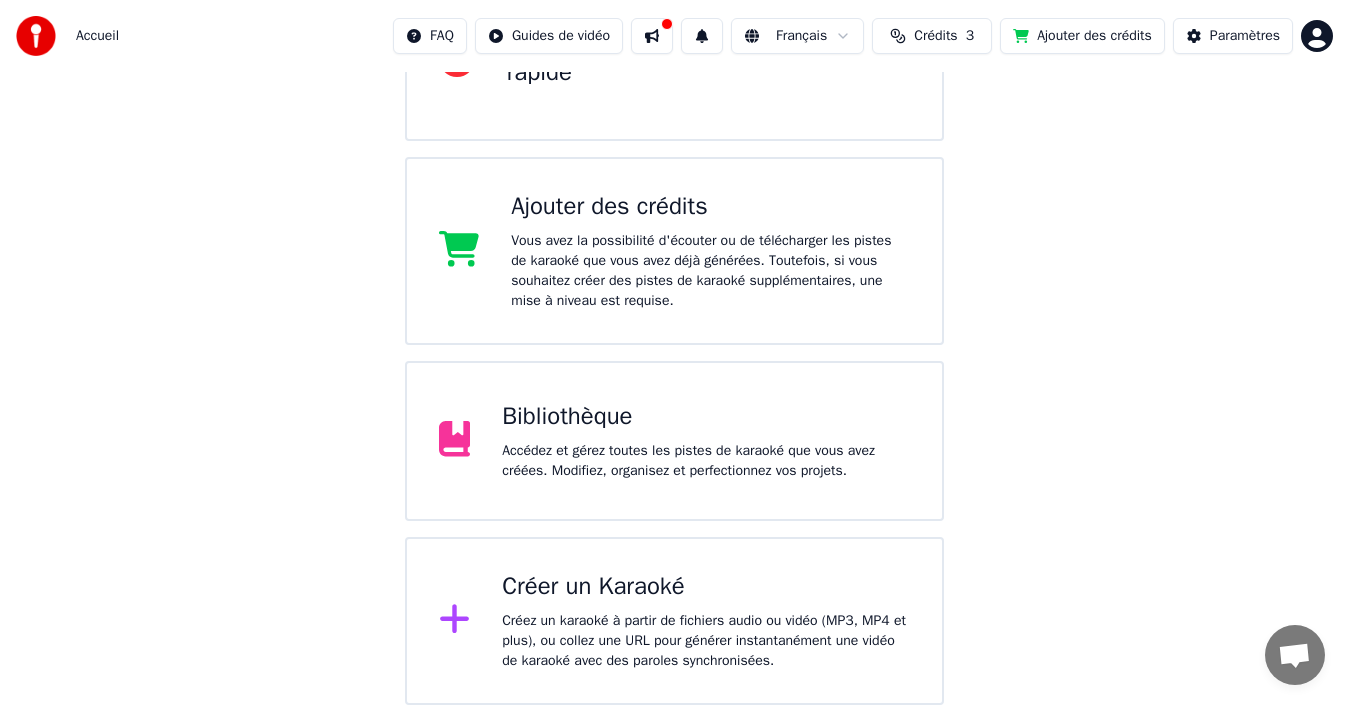 click on "Créez un karaoké à partir de fichiers audio ou vidéo (MP3, MP4 et plus), ou collez une URL pour générer instantanément une vidéo de karaoké avec des paroles synchronisées." at bounding box center [706, 641] 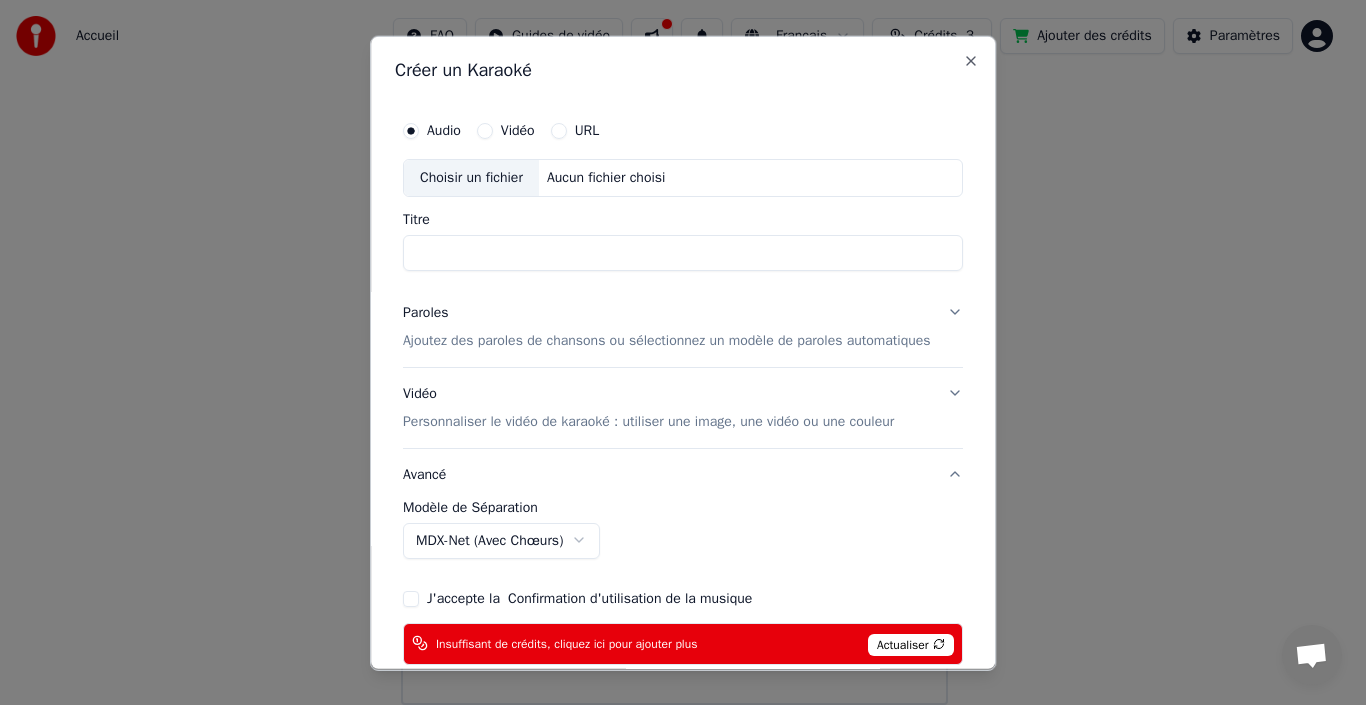 click on "Choisir un fichier" at bounding box center (471, 177) 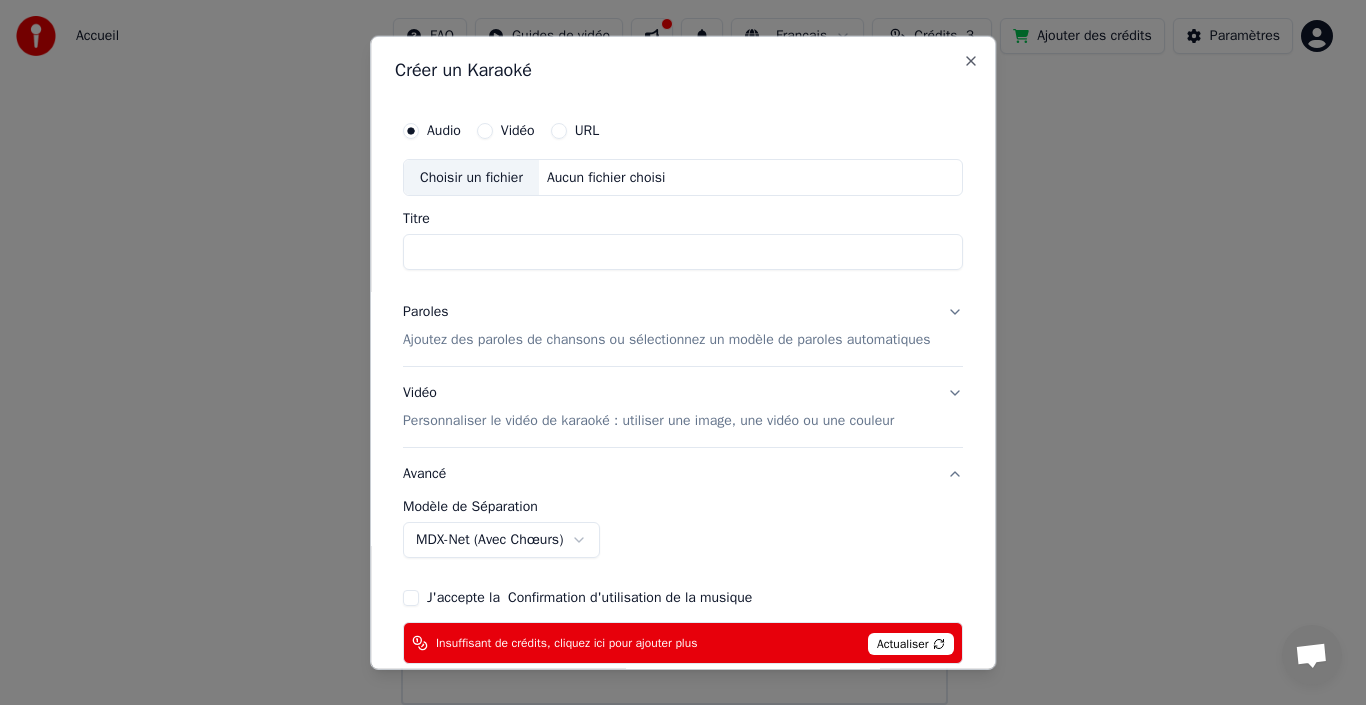 type on "**********" 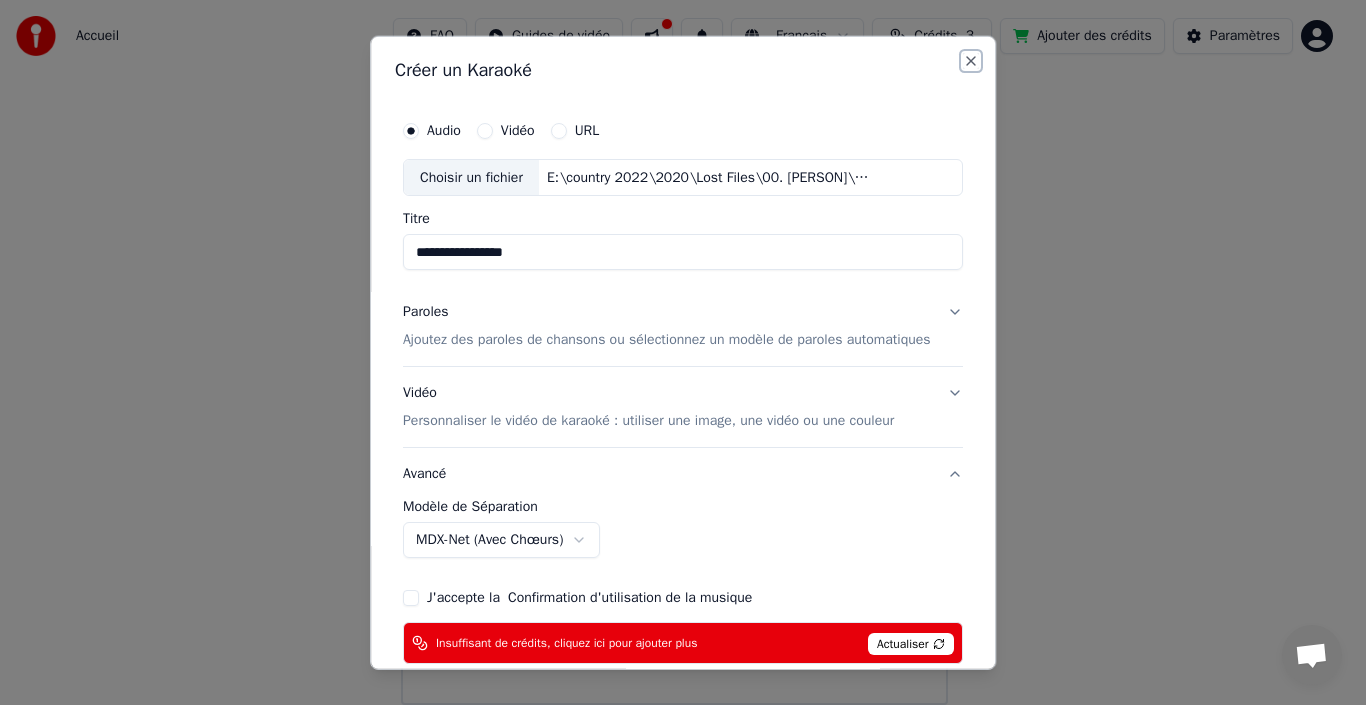 click on "Close" at bounding box center (971, 60) 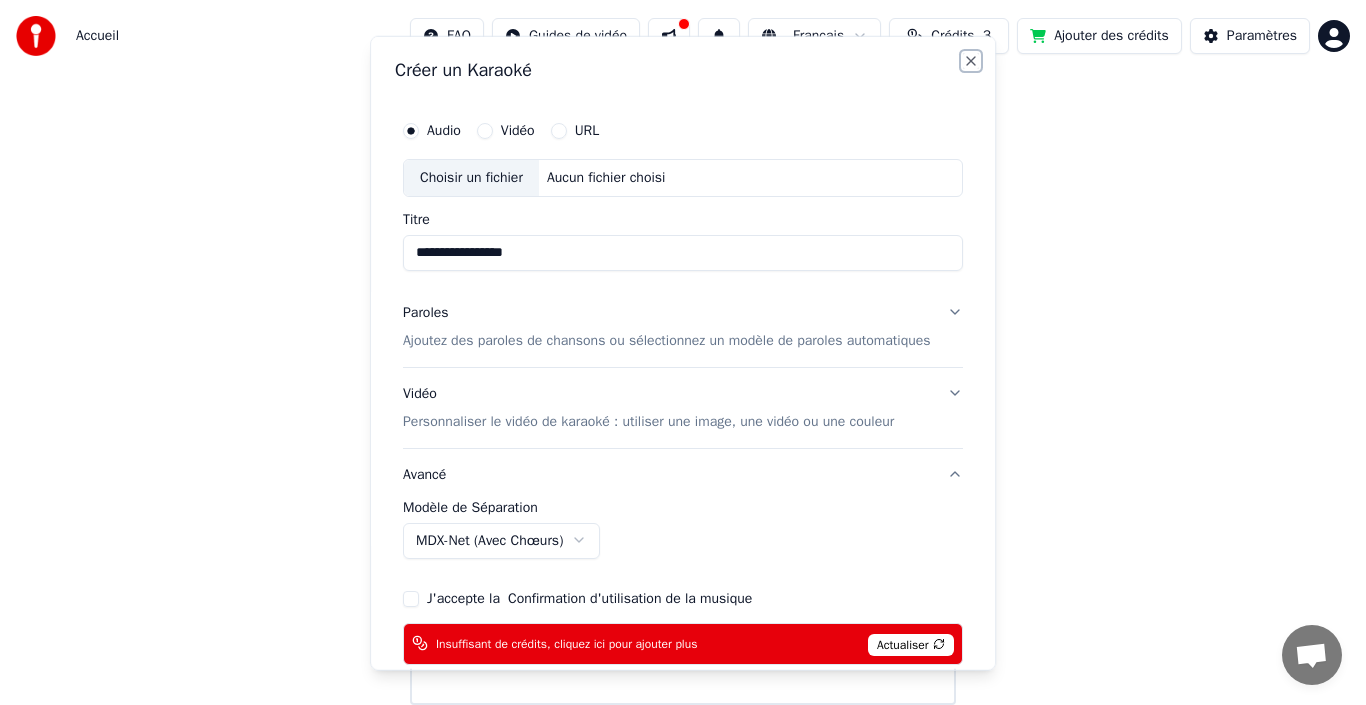 type 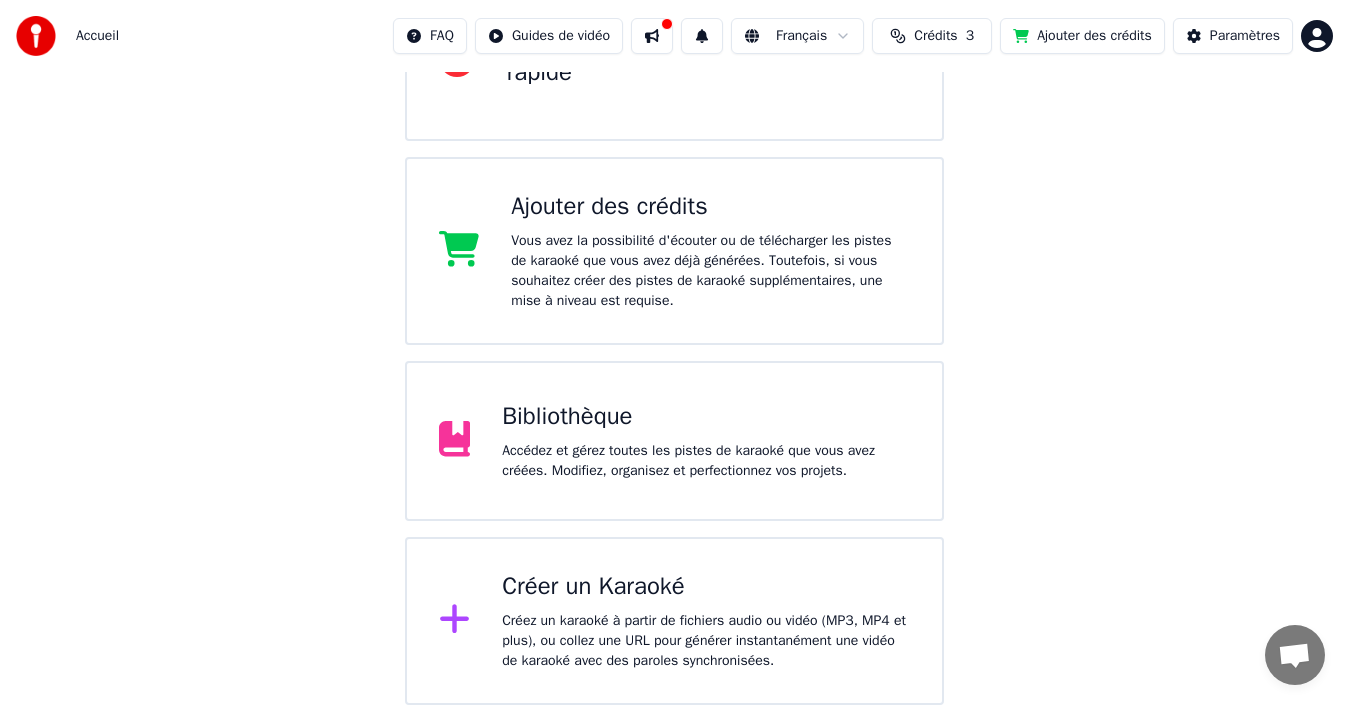 click on "Accueil FAQ Guides de vidéo Français Crédits 3 Ajouter des crédits Paramètres Bienvenue sur Youka Regarder la vidéo de démarrage rapide Ajouter des crédits Vous avez la possibilité d'écouter ou de télécharger les pistes de karaoké que vous avez déjà générées. Toutefois, si vous souhaitez créer des pistes de karaoké supplémentaires, une mise à niveau est requise. Bibliothèque Accédez et gérez toutes les pistes de karaoké que vous avez créées. Modifiez, organisez et perfectionnez vos projets. Créer un Karaoké Créez un karaoké à partir de fichiers audio ou vidéo (MP3, MP4 et plus), ou collez une URL pour générer instantanément une vidéo de karaoké avec des paroles synchronisées." at bounding box center (674, 215) 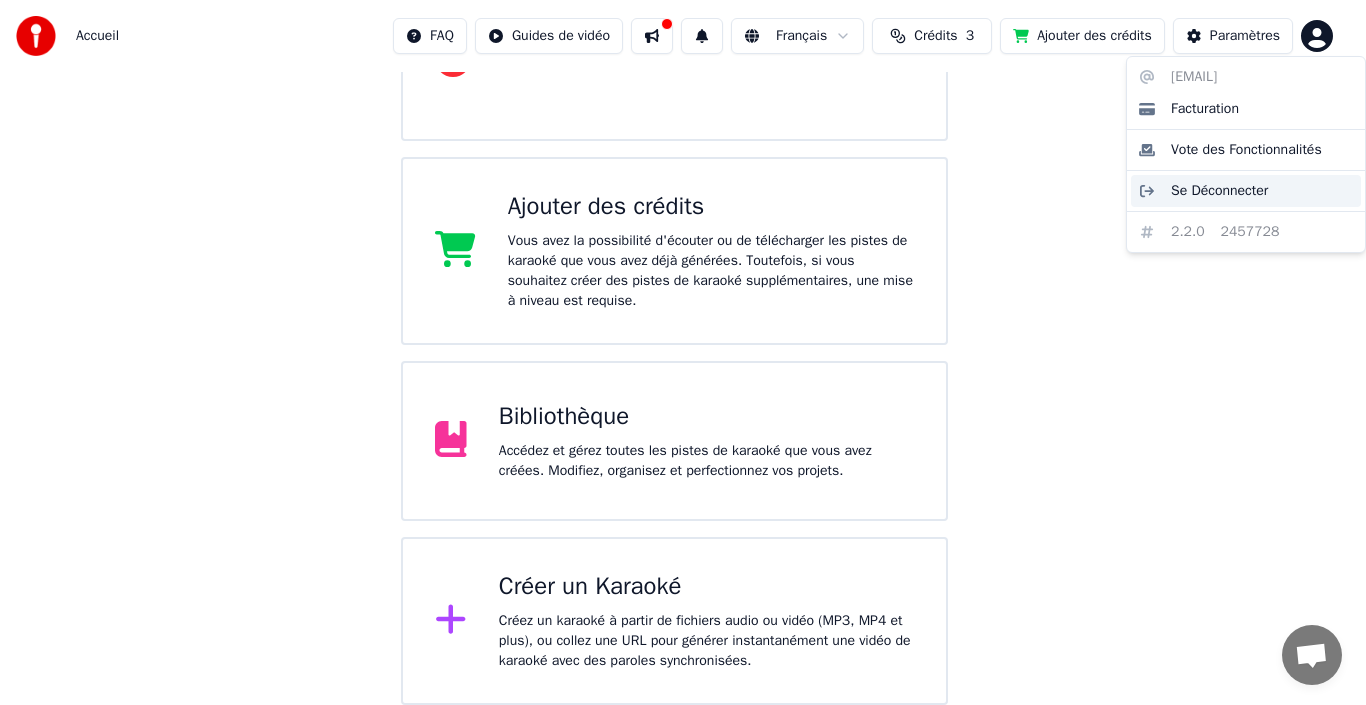 click on "Se Déconnecter" at bounding box center [1219, 191] 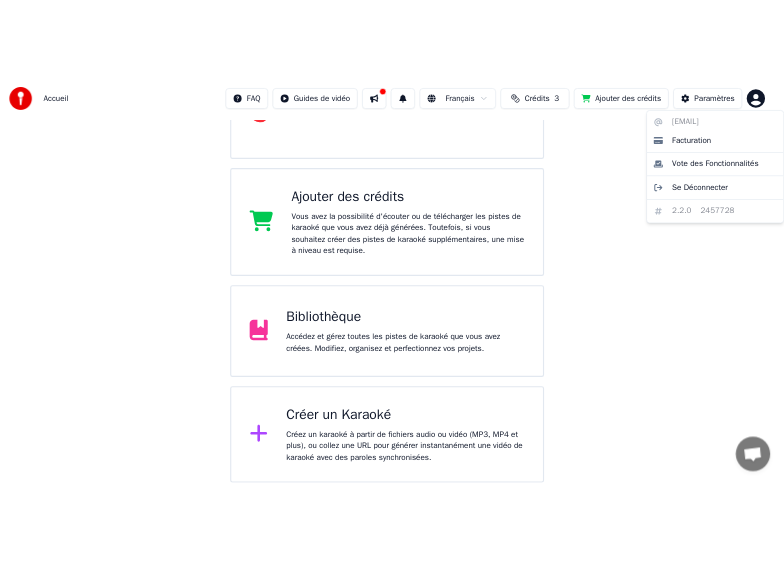 scroll, scrollTop: 0, scrollLeft: 0, axis: both 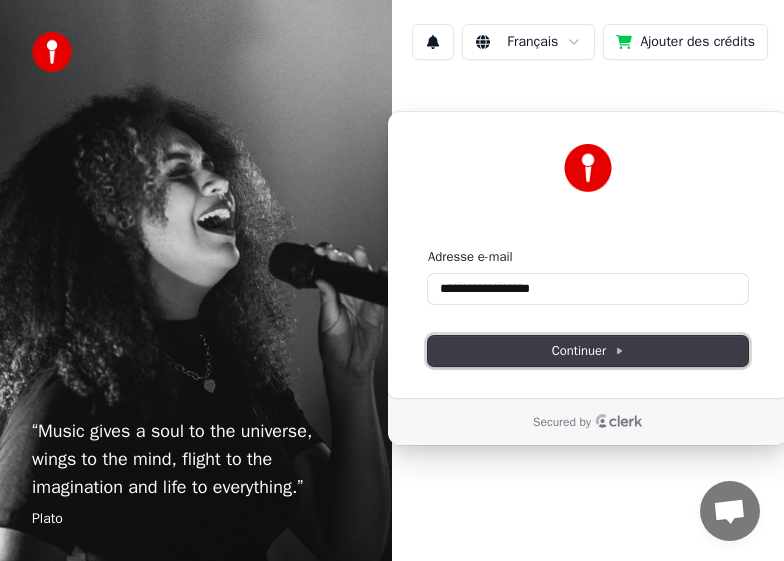 click on "Continuer" at bounding box center [588, 351] 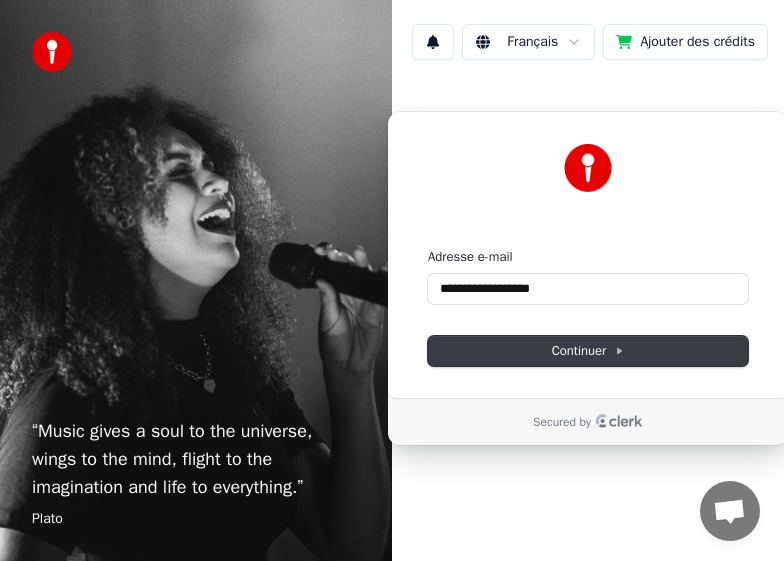 type on "**********" 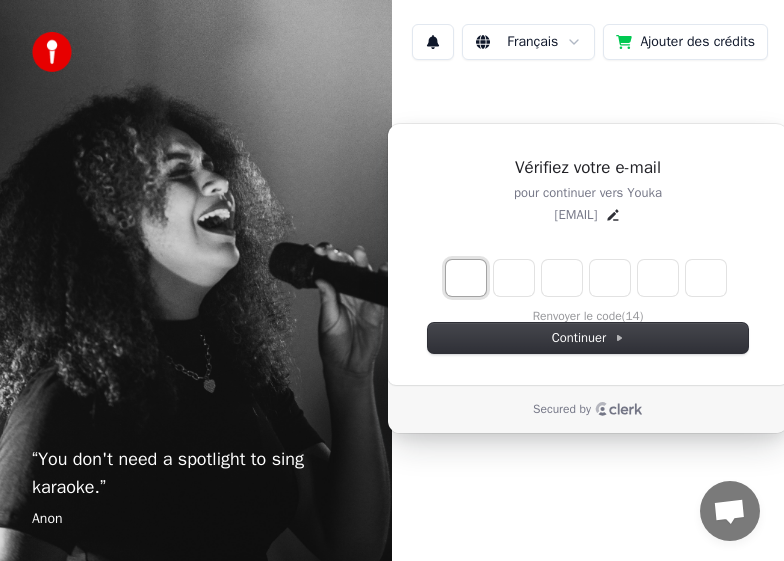 type on "*" 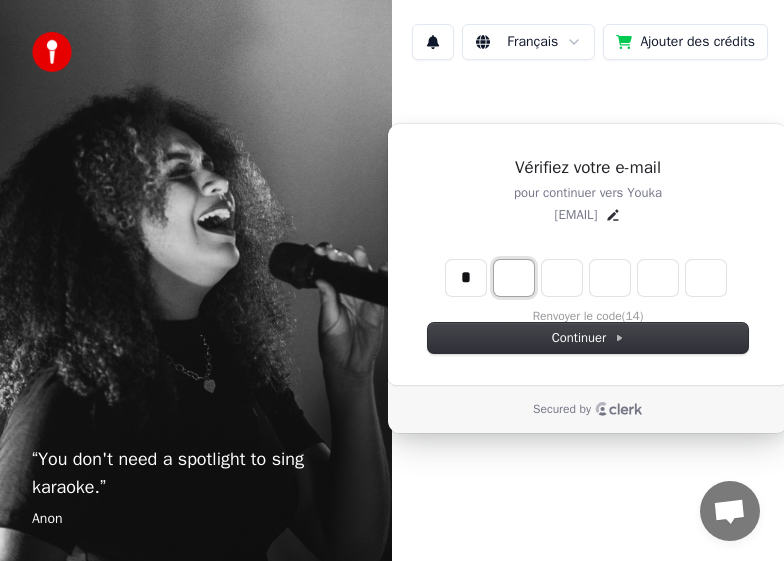 type on "*" 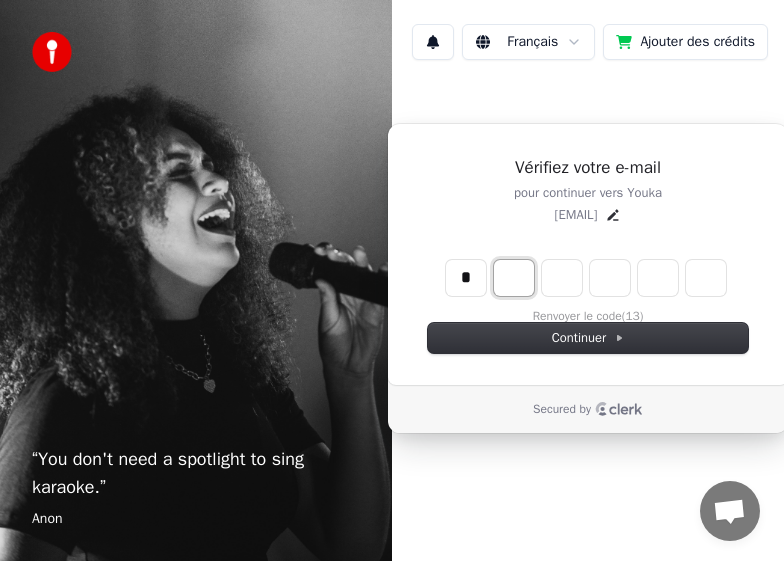 type on "*" 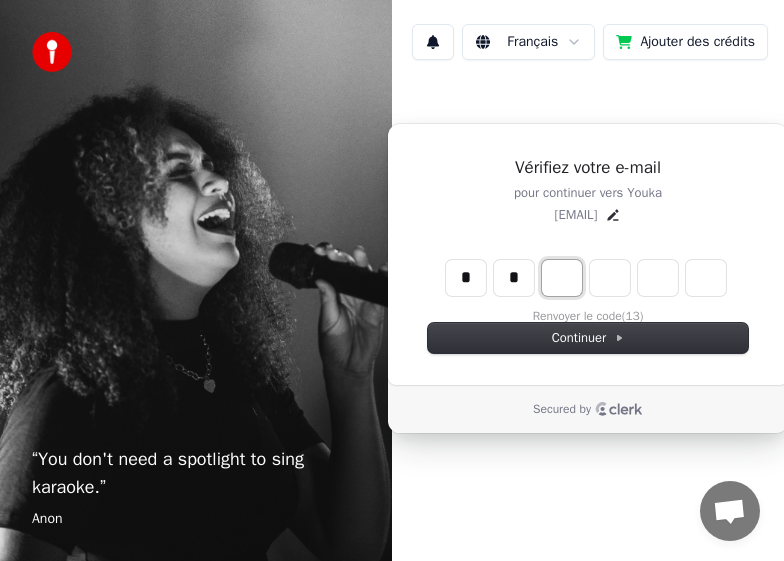 type on "**" 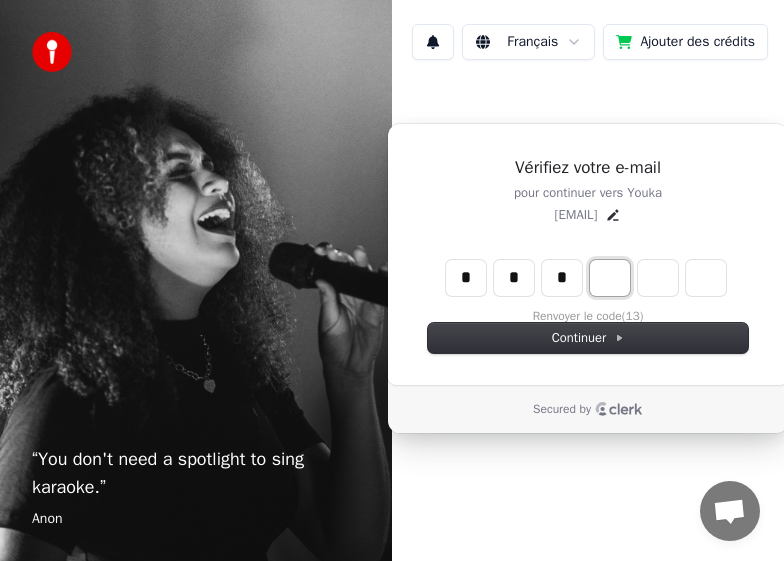 type on "***" 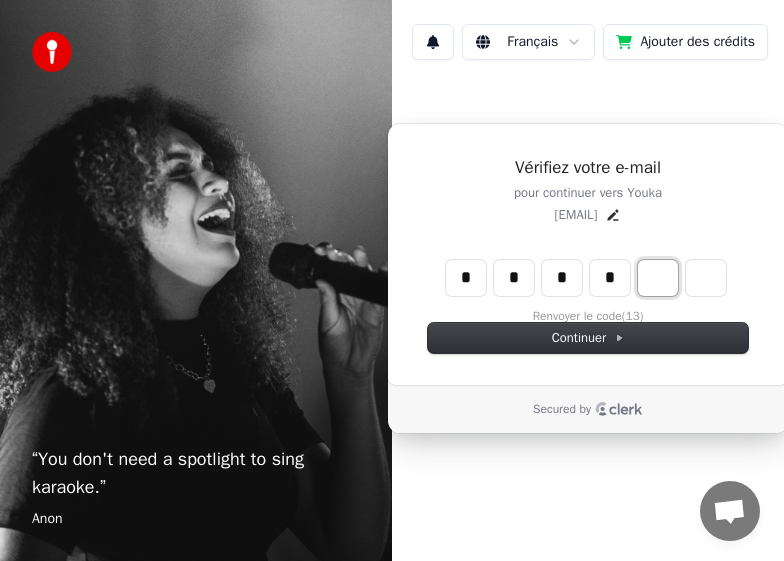 type on "****" 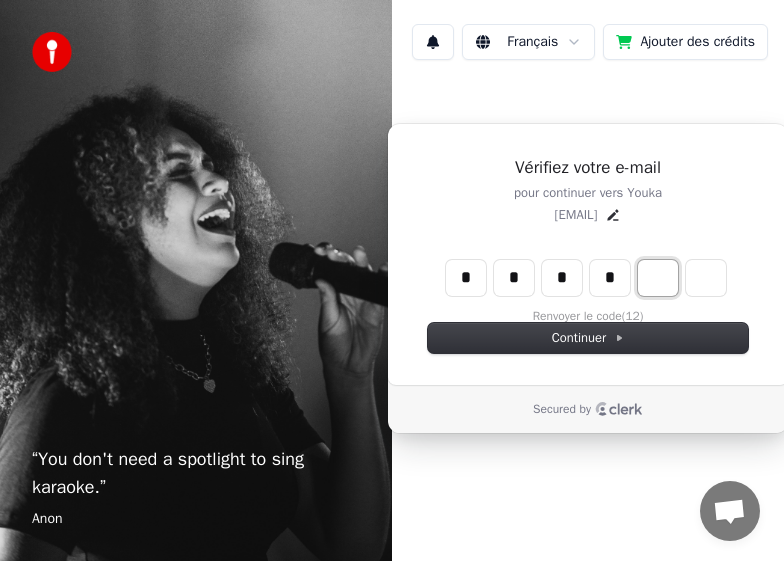 type on "*" 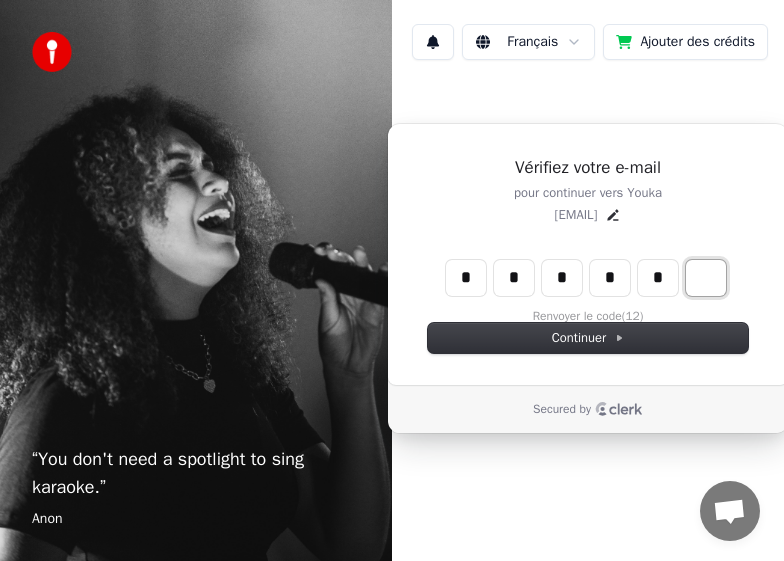 type on "******" 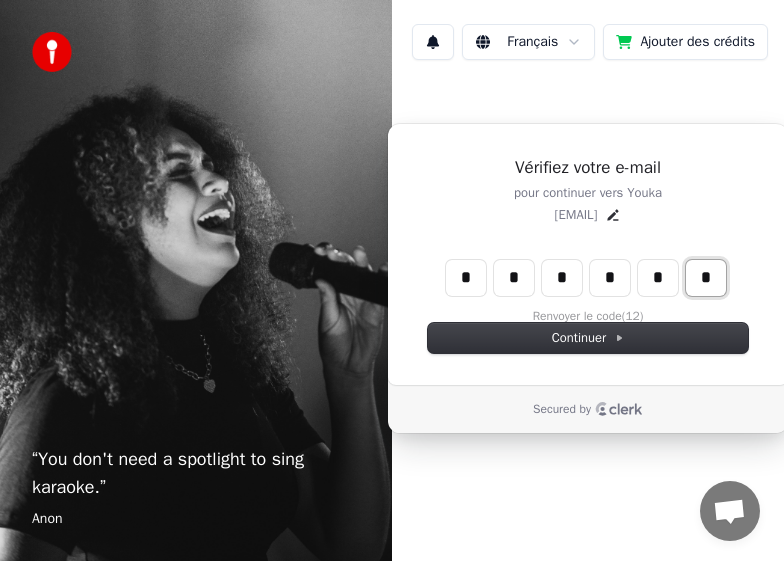 type on "*" 